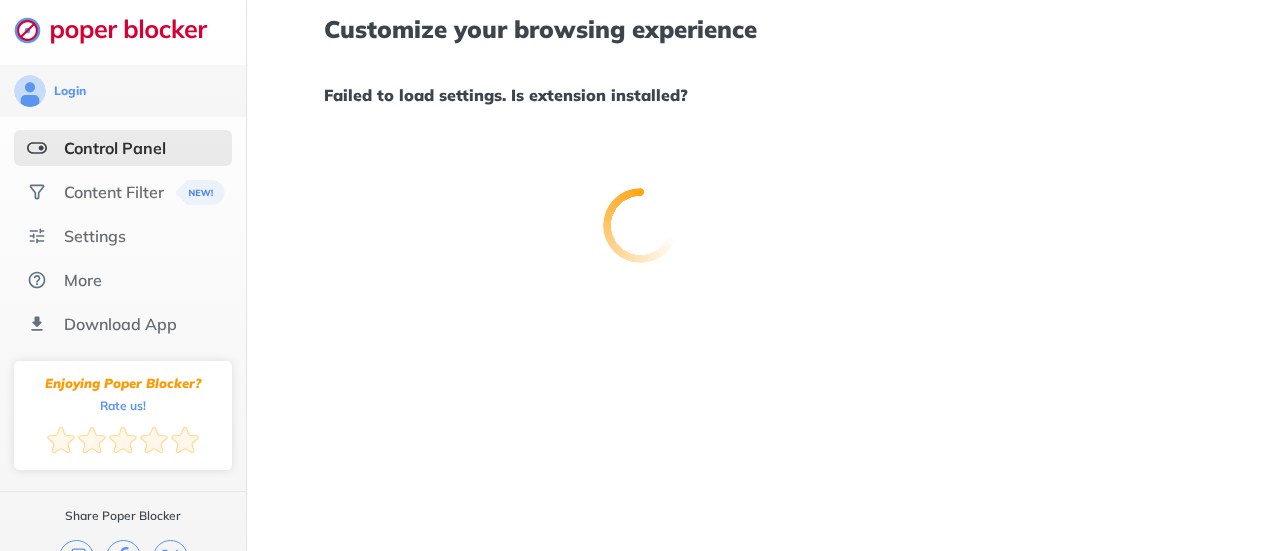 scroll, scrollTop: 0, scrollLeft: 0, axis: both 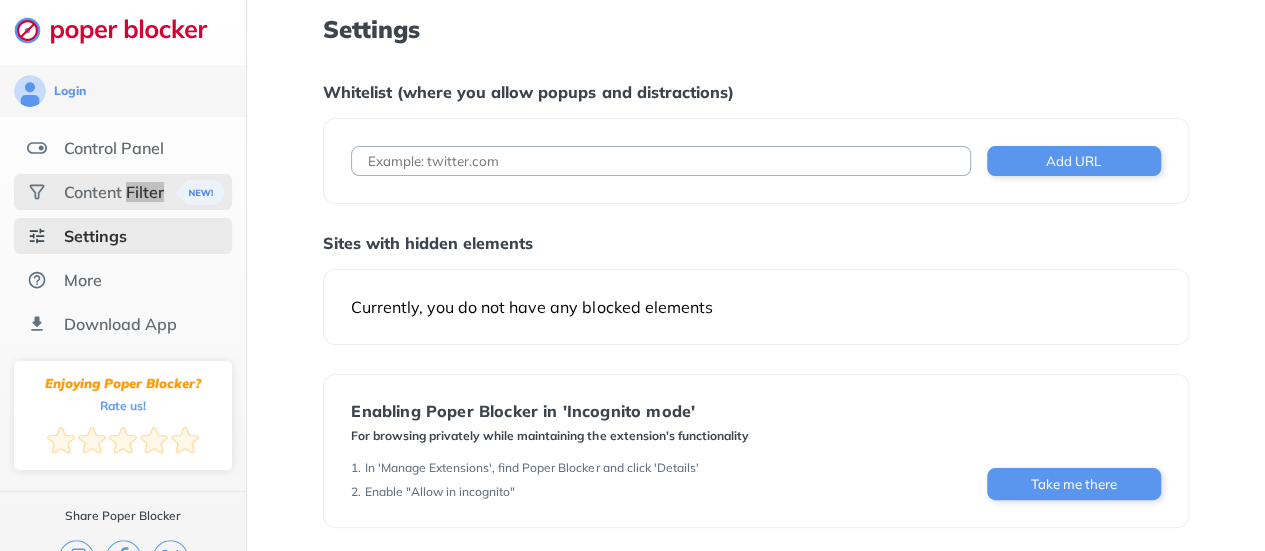 click on "Content Filter" at bounding box center (114, 148) 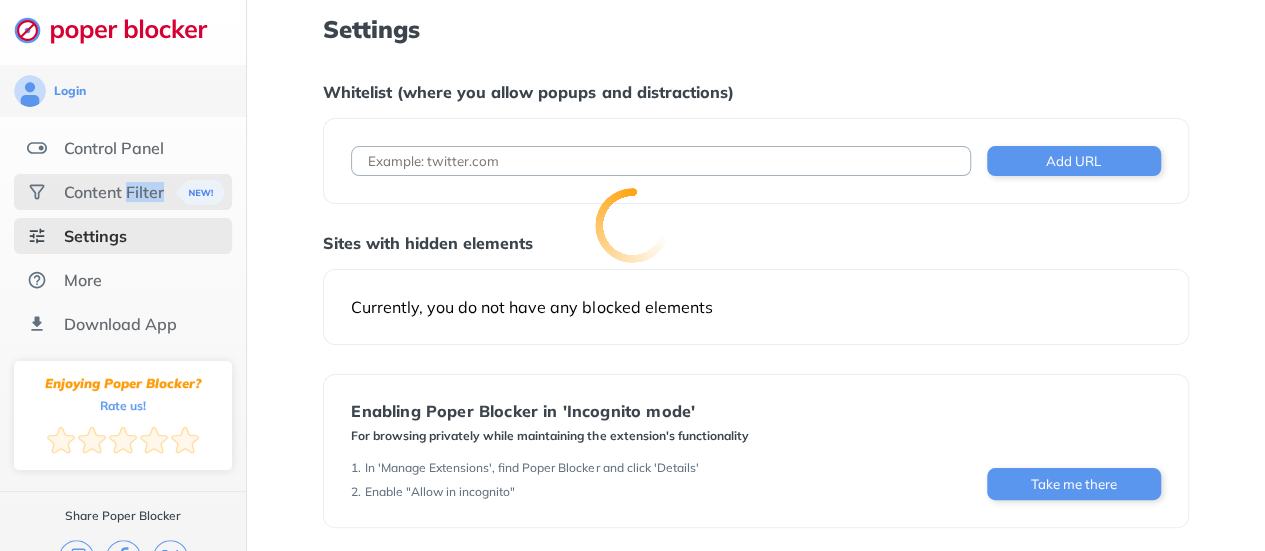 click at bounding box center [632, 275] 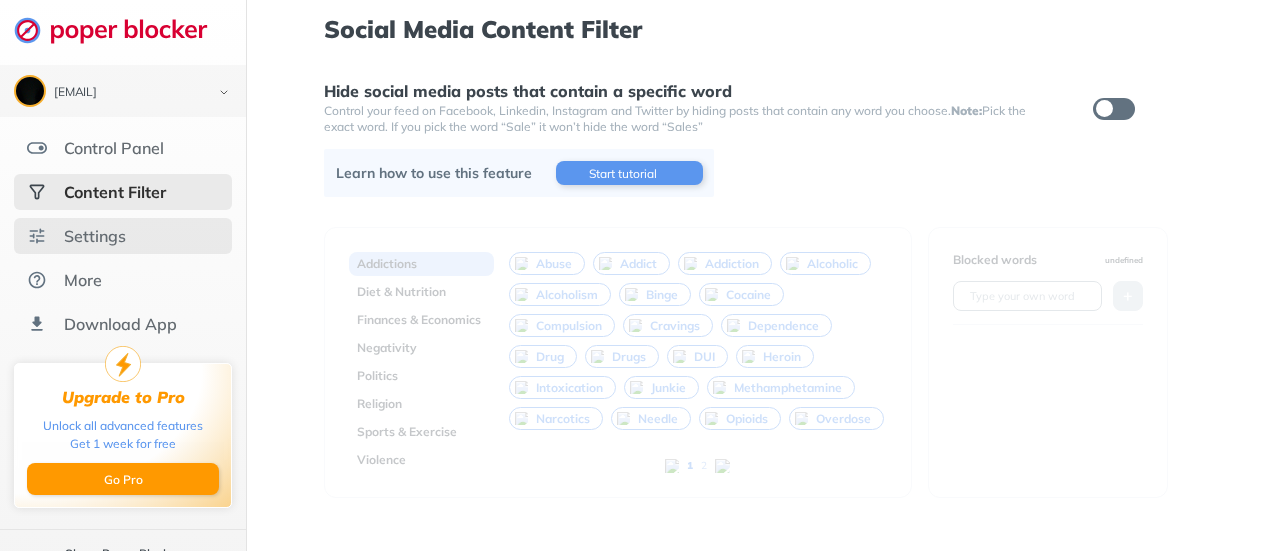 click on "Settings" at bounding box center [114, 148] 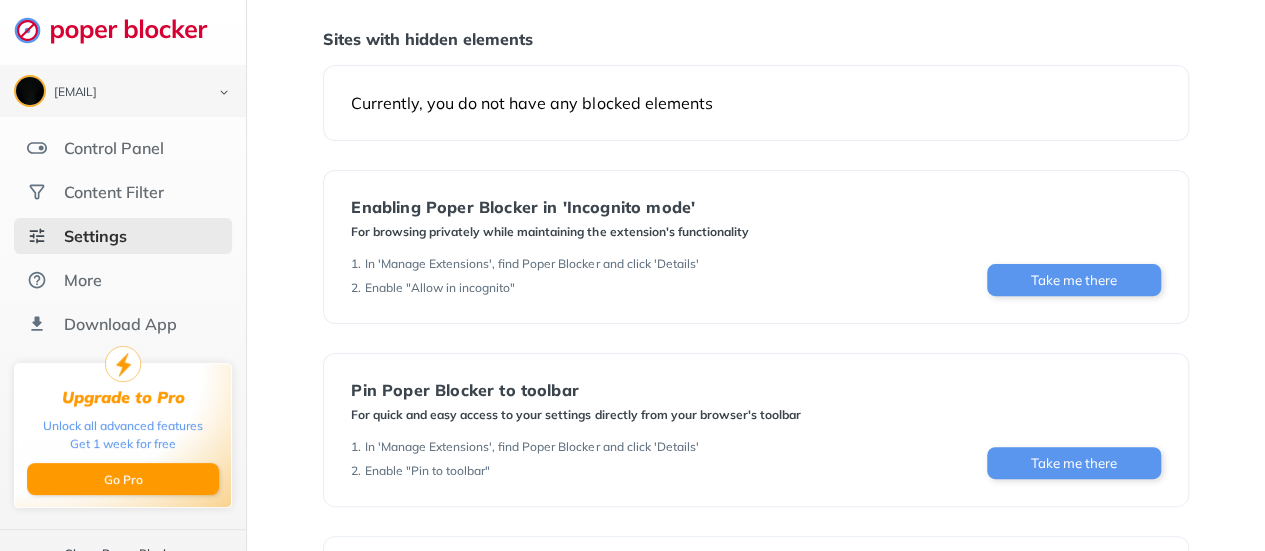 scroll, scrollTop: 312, scrollLeft: 0, axis: vertical 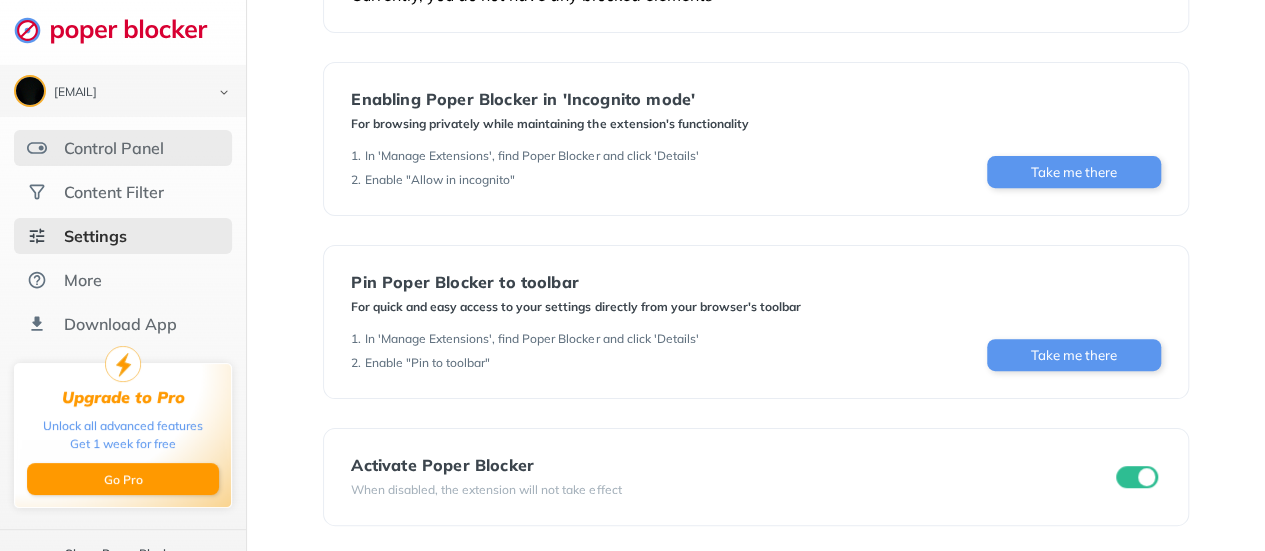 click on "Control Panel" at bounding box center (114, 148) 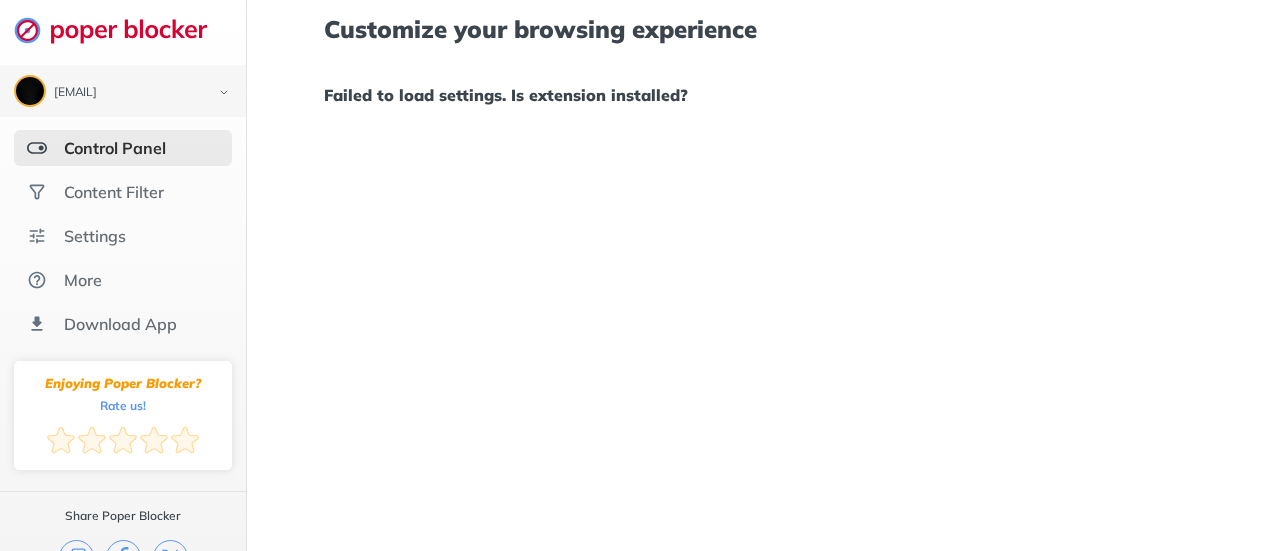 click on "Failed to load settings. Is extension installed?" at bounding box center [763, 95] 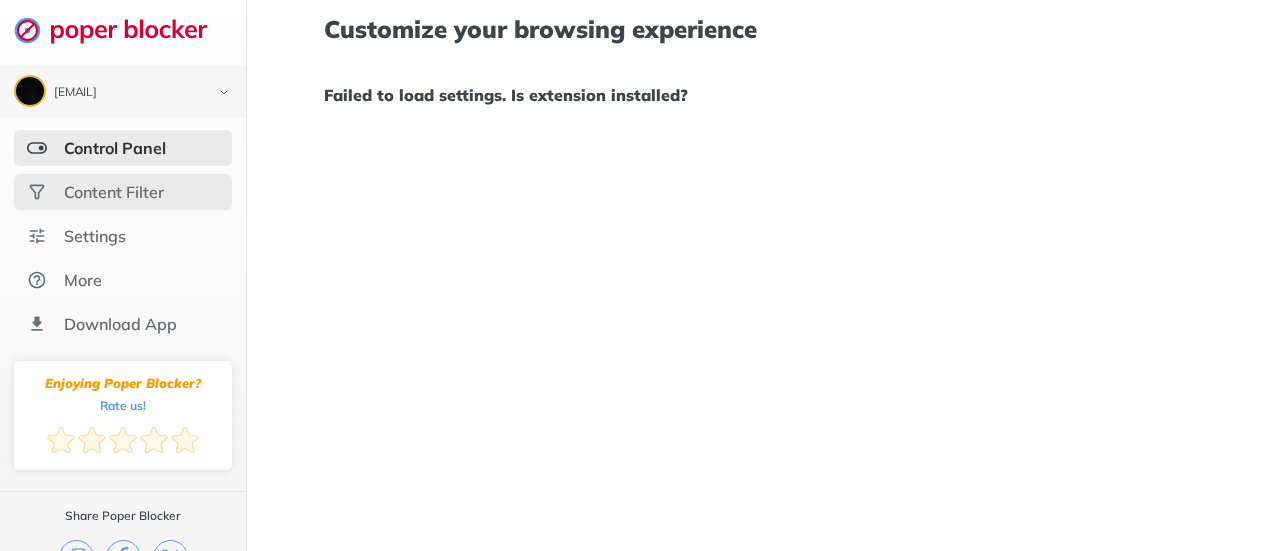 click on "Content Filter" at bounding box center [114, 192] 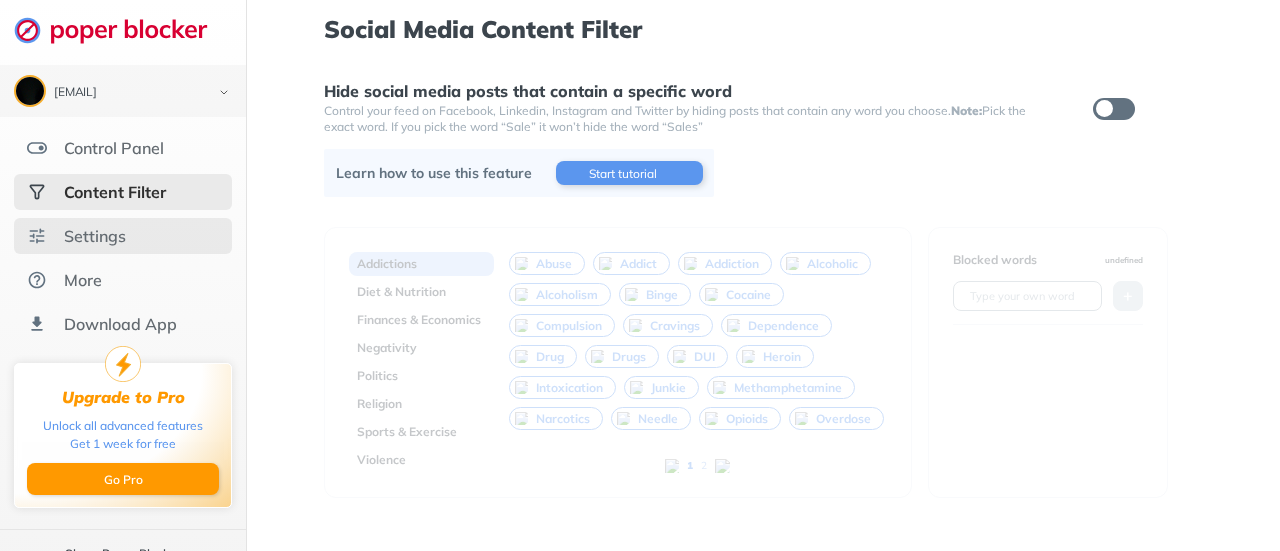 click on "Settings" at bounding box center [123, 148] 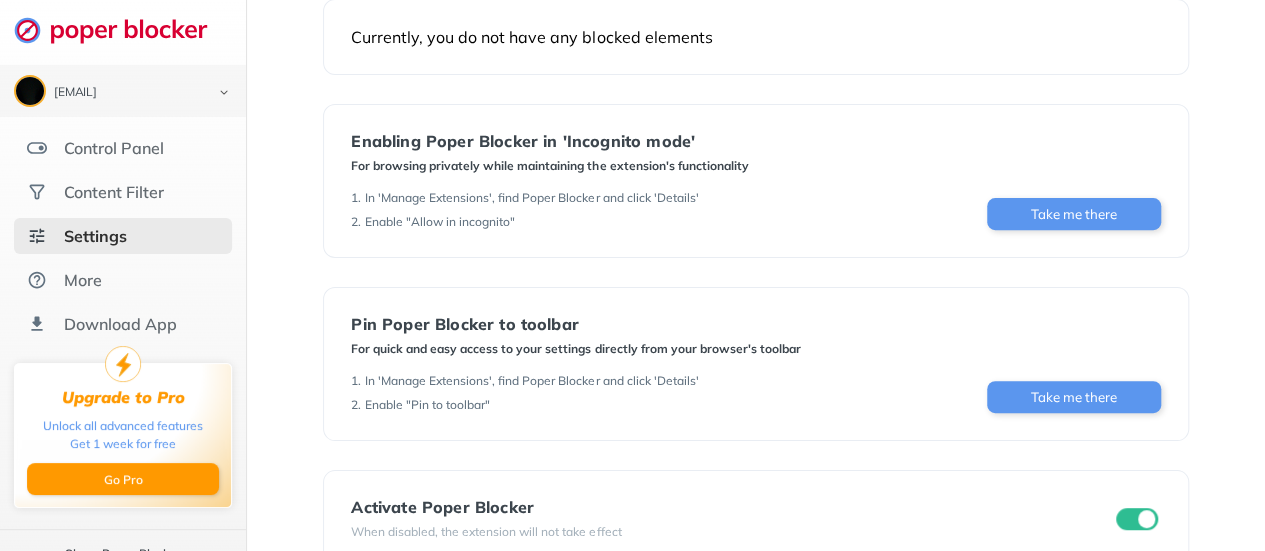 scroll, scrollTop: 312, scrollLeft: 0, axis: vertical 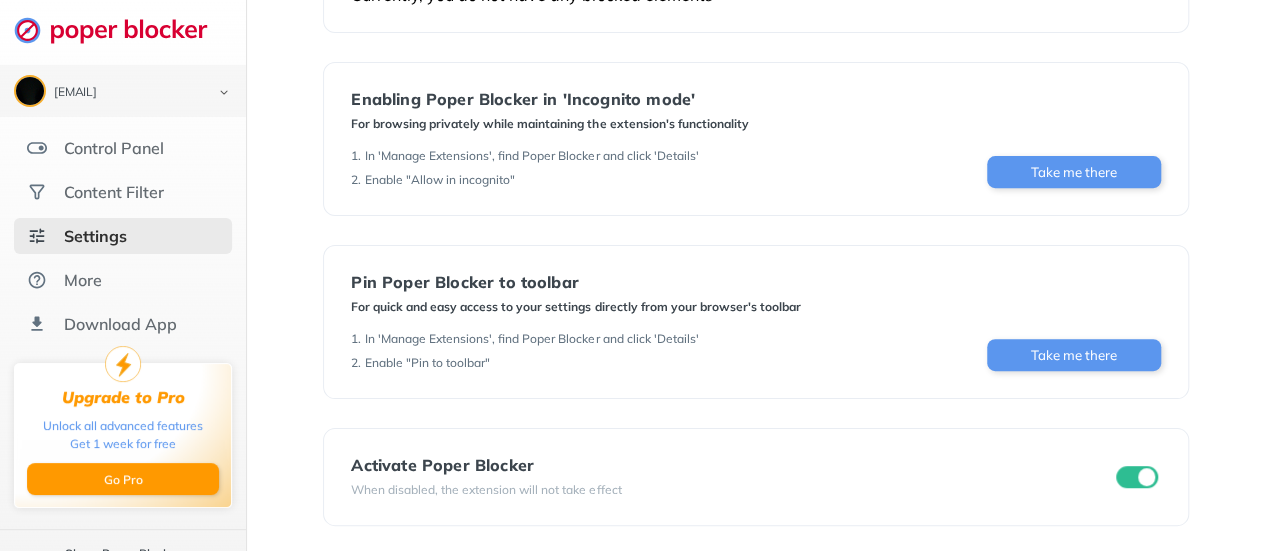 click at bounding box center [1137, 477] 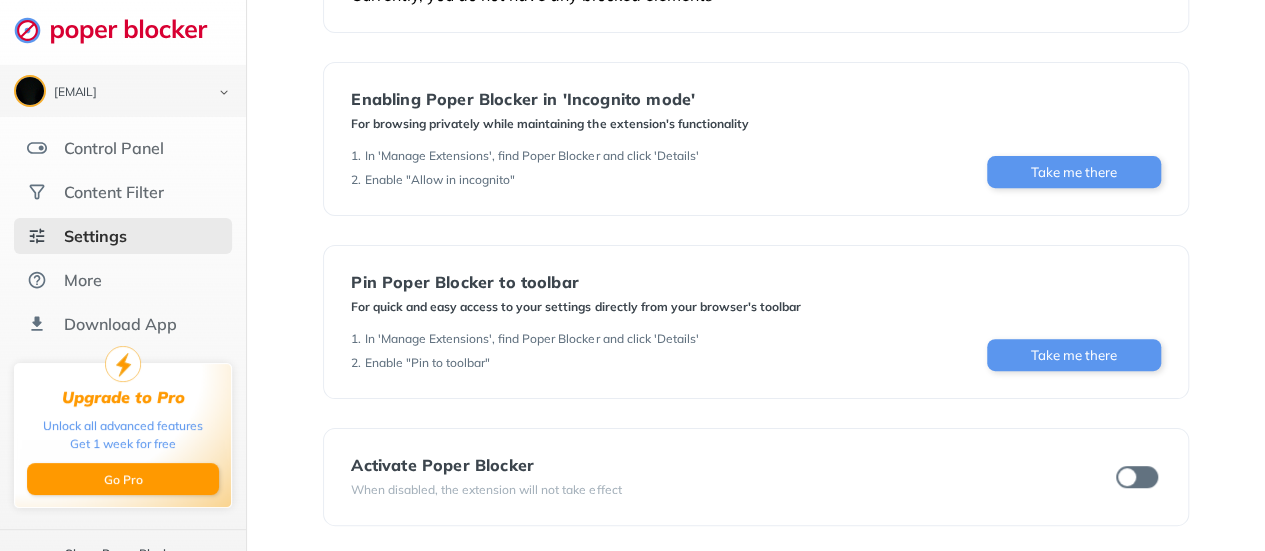 click at bounding box center (1137, 477) 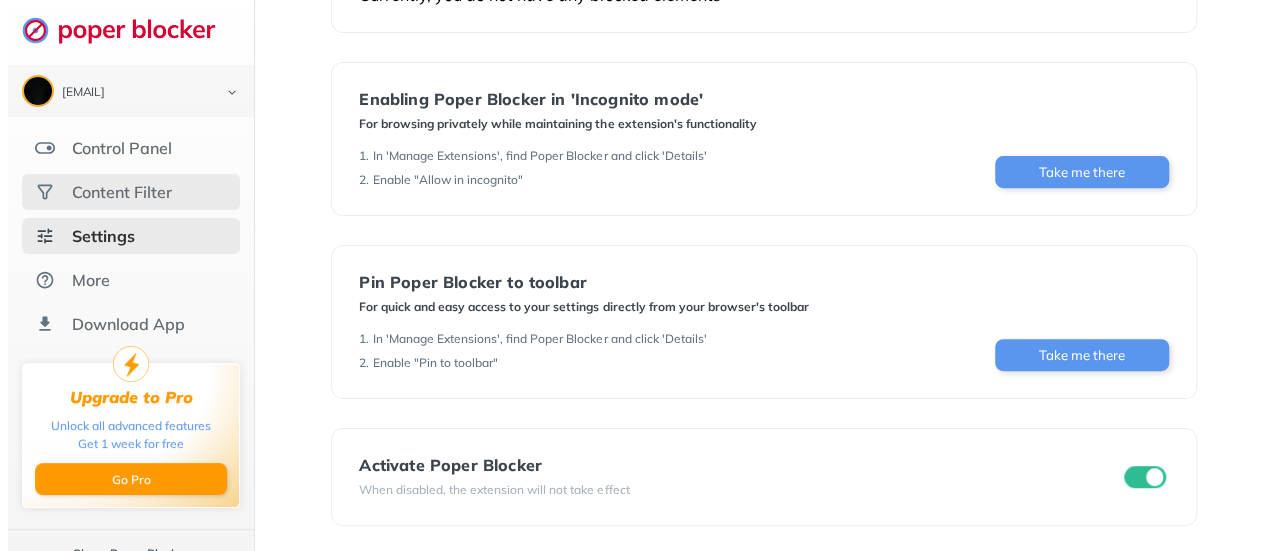 scroll, scrollTop: 0, scrollLeft: 0, axis: both 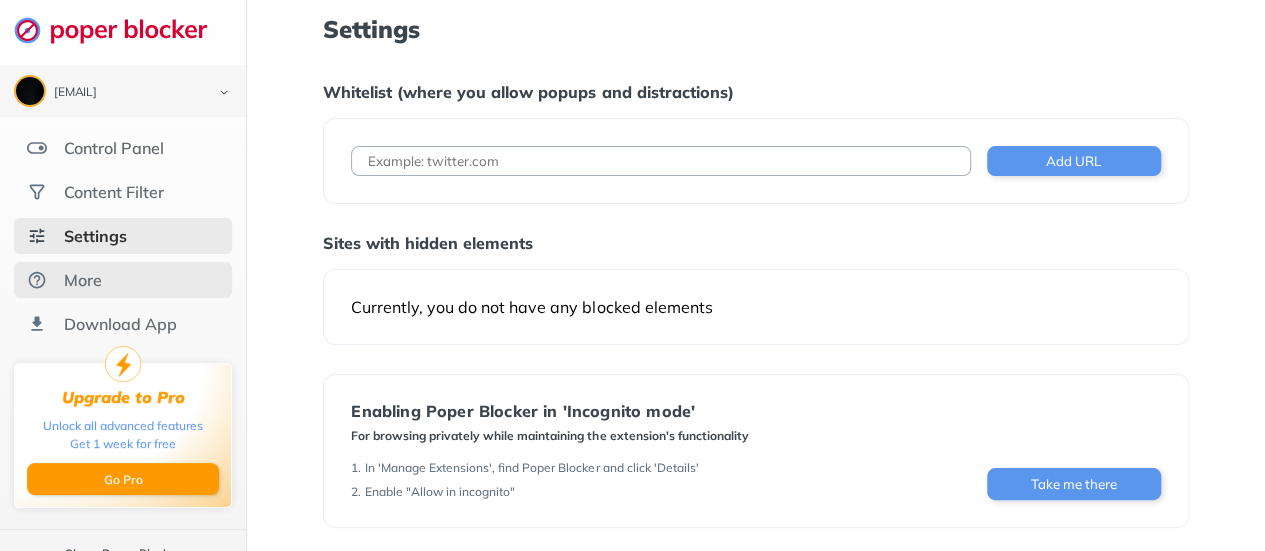 click on "More" at bounding box center (114, 148) 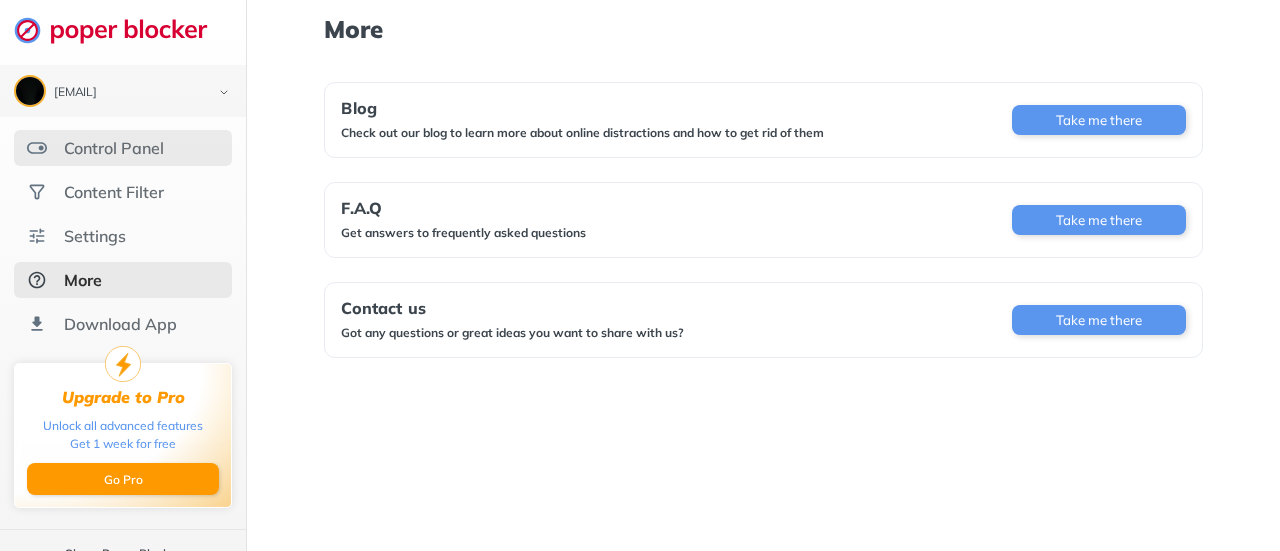 click on "Control Panel" at bounding box center [114, 148] 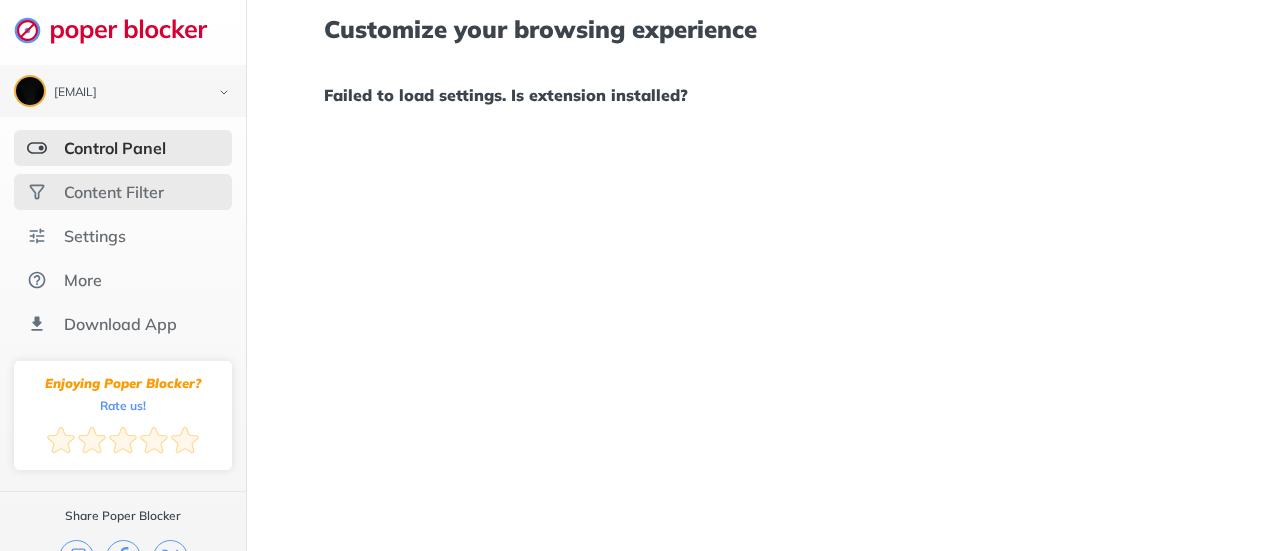 click on "Content Filter" at bounding box center [114, 192] 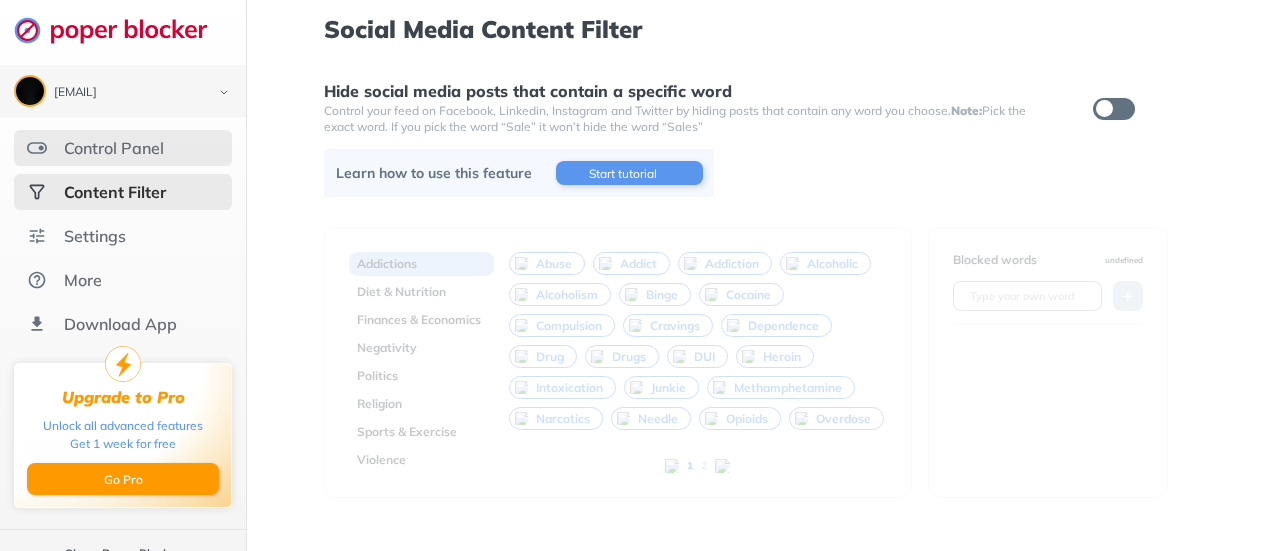 click on "Control Panel" at bounding box center [123, 148] 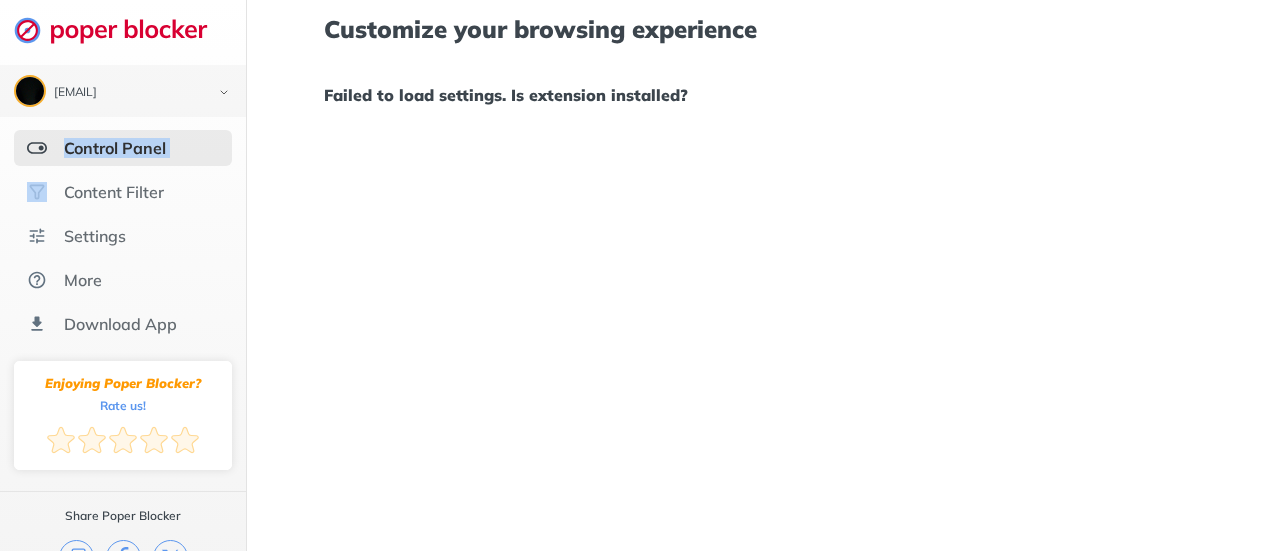 click on "Control Panel" at bounding box center (123, 148) 